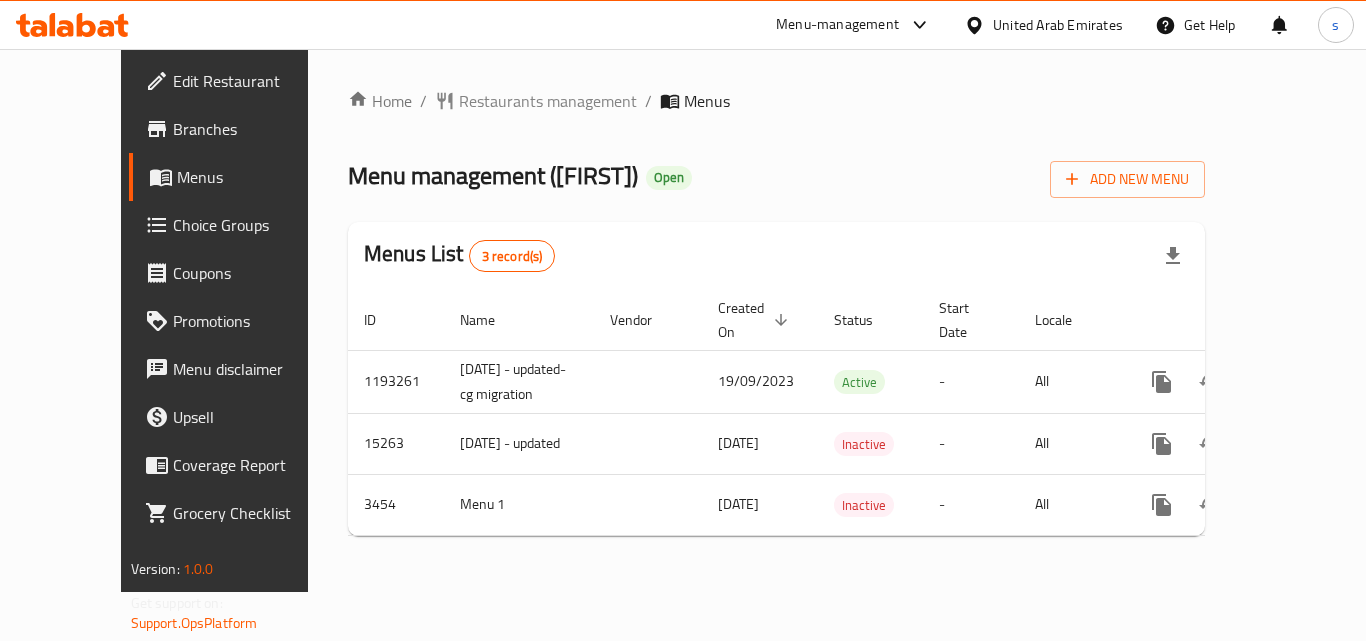 scroll, scrollTop: 0, scrollLeft: 0, axis: both 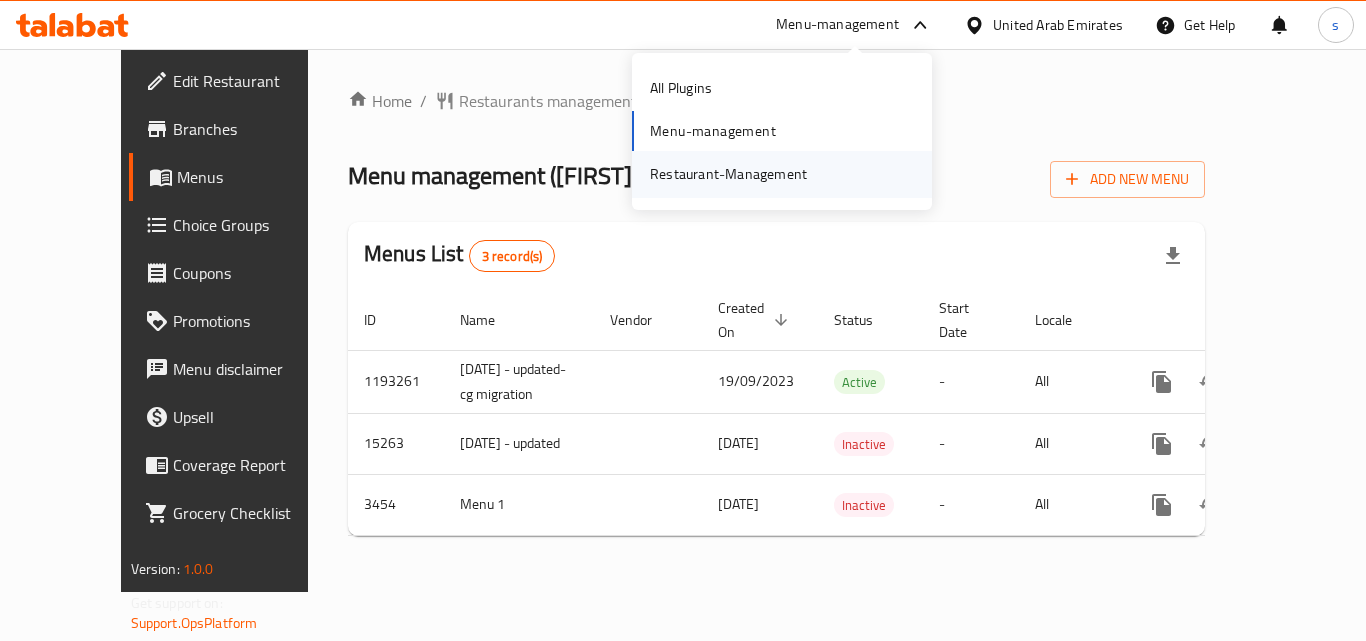 click on "Restaurant-Management" at bounding box center [728, 174] 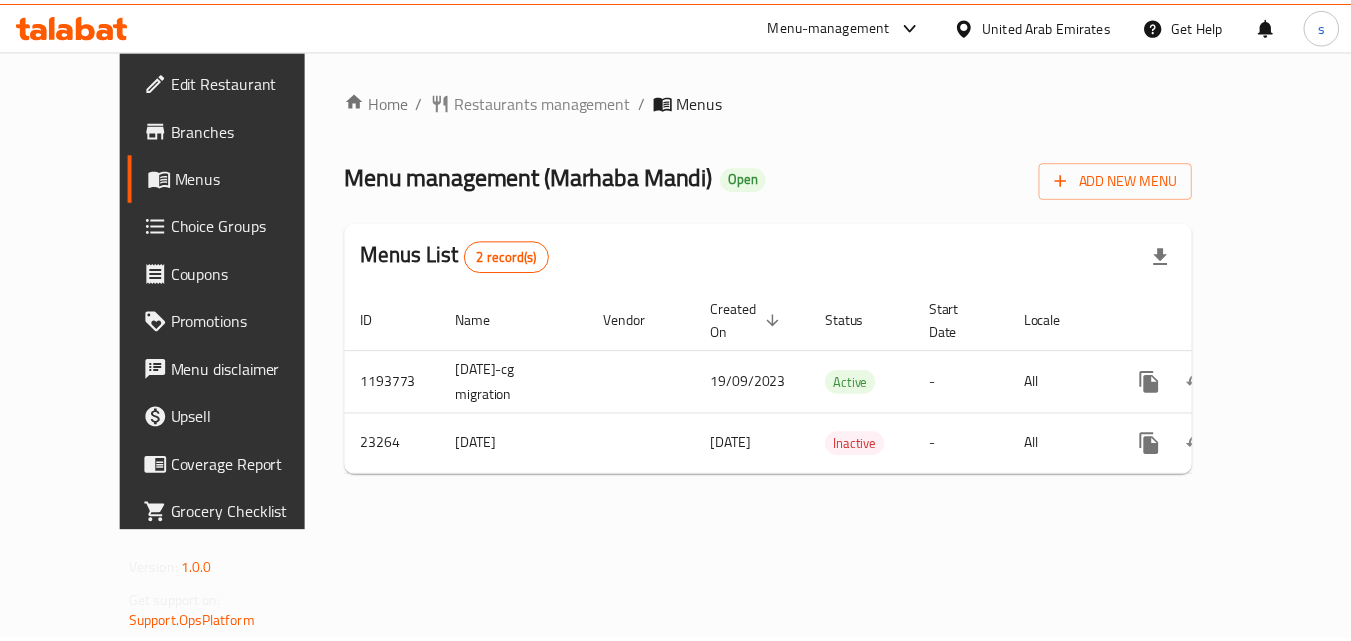 scroll, scrollTop: 0, scrollLeft: 0, axis: both 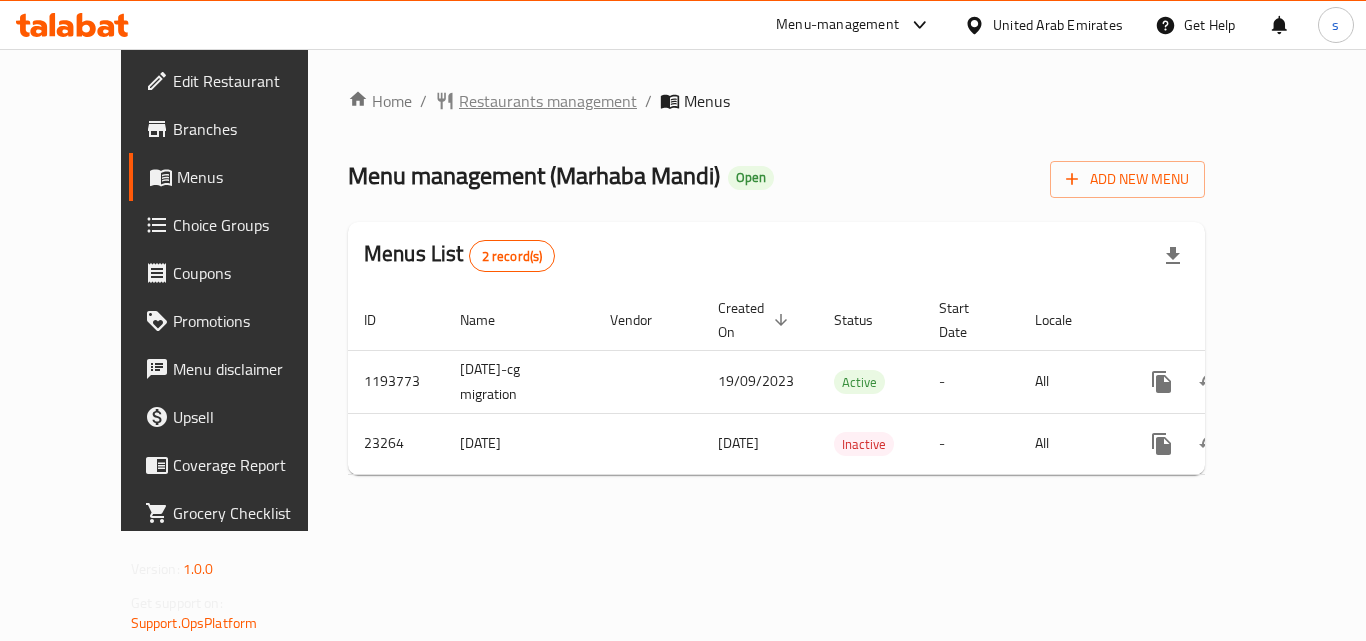 click on "Restaurants management" at bounding box center (548, 101) 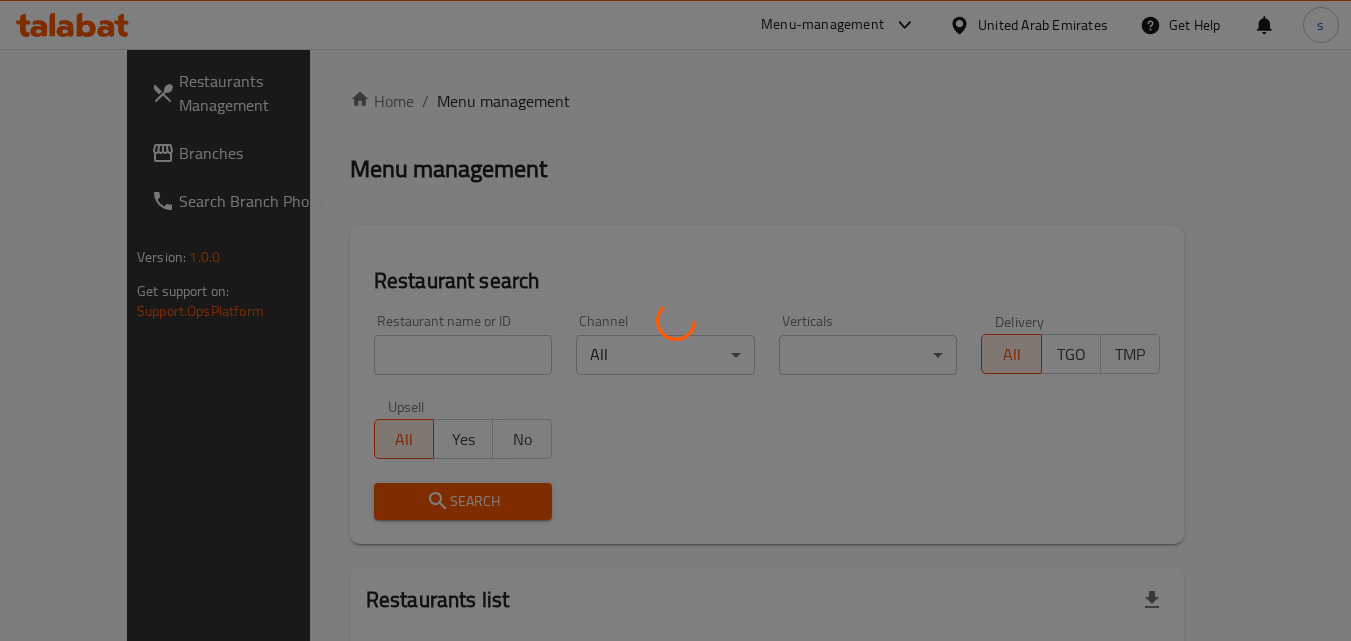 click at bounding box center (675, 320) 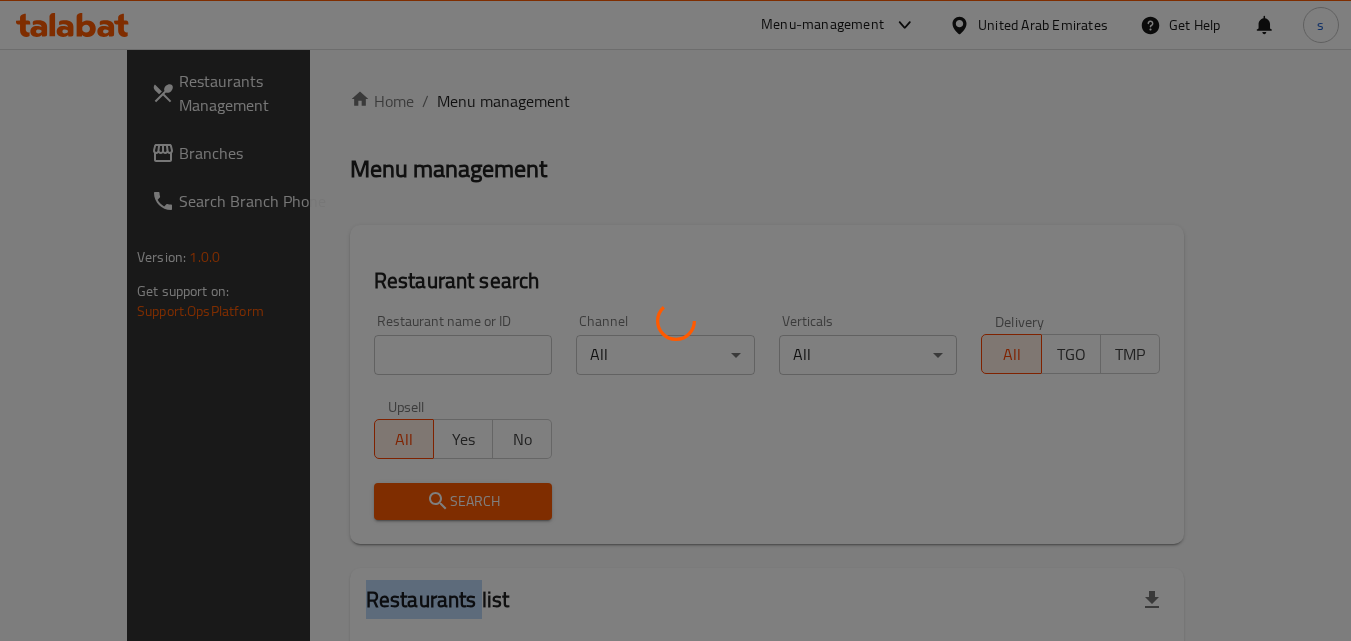 click at bounding box center [675, 320] 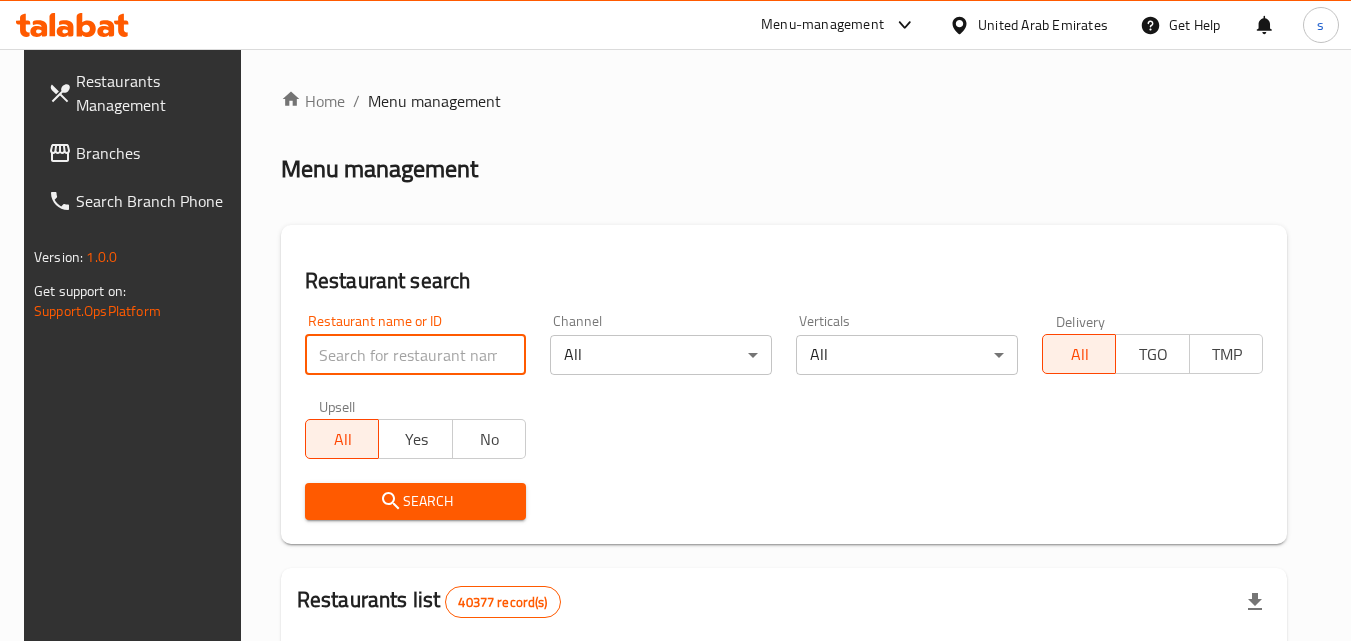 click at bounding box center [416, 355] 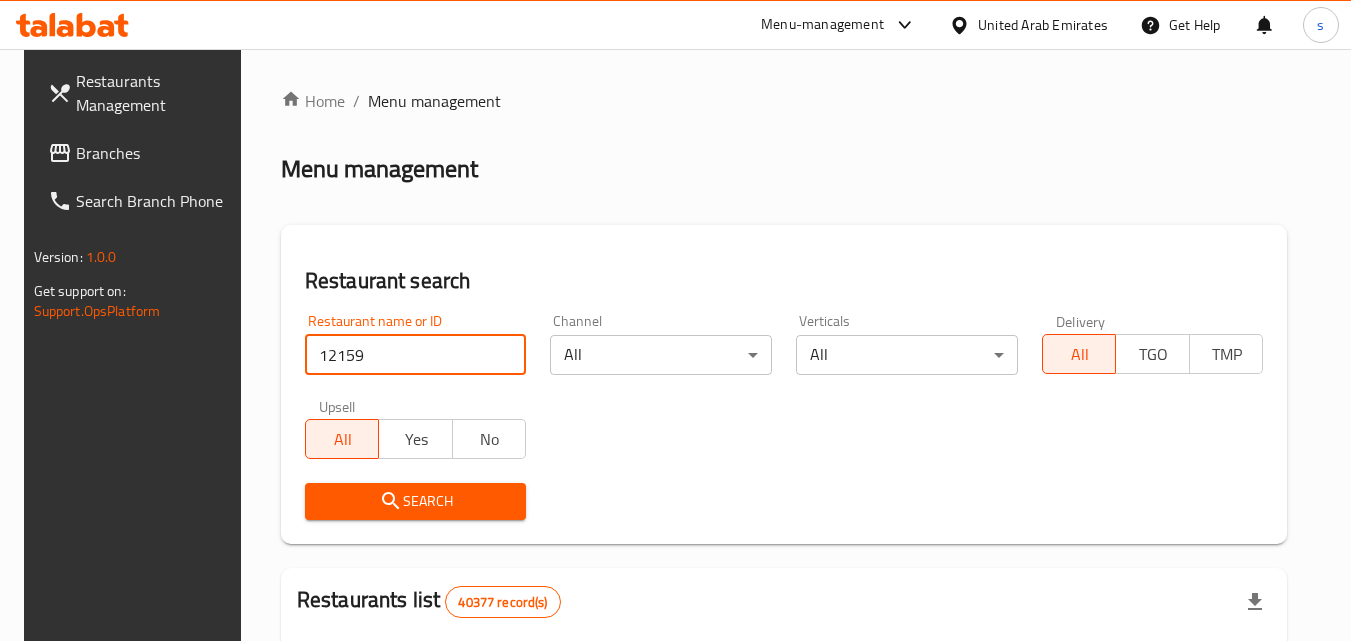 type on "12159" 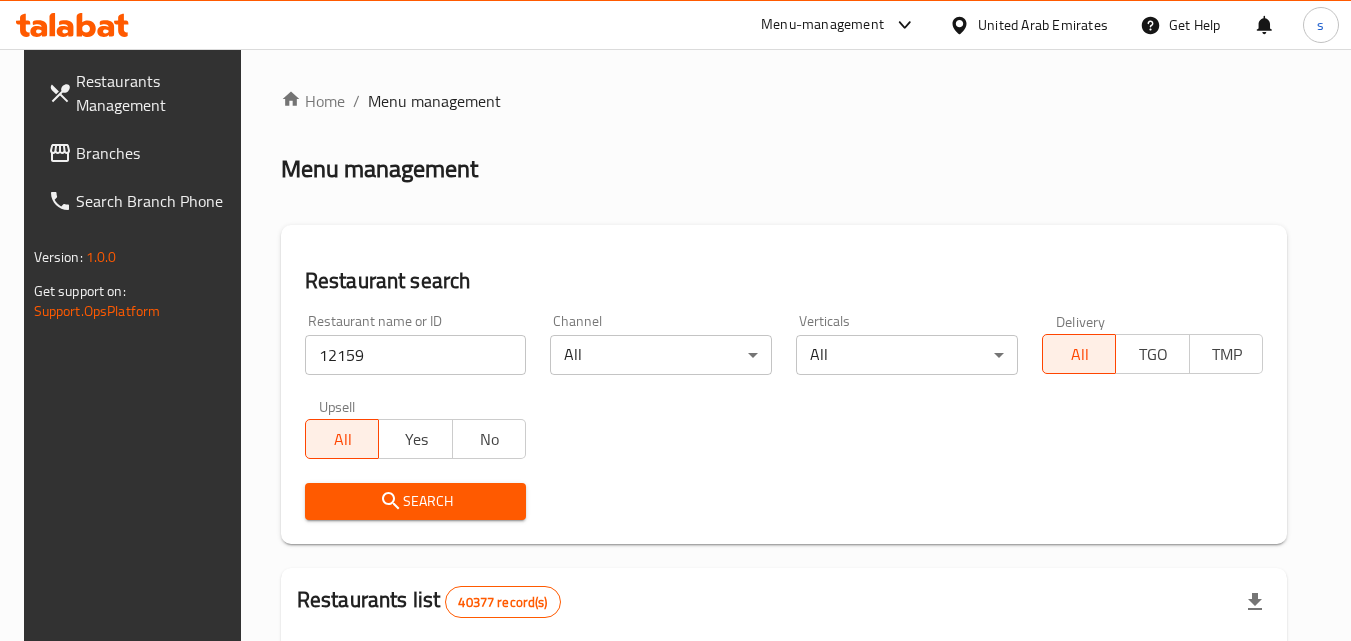 click 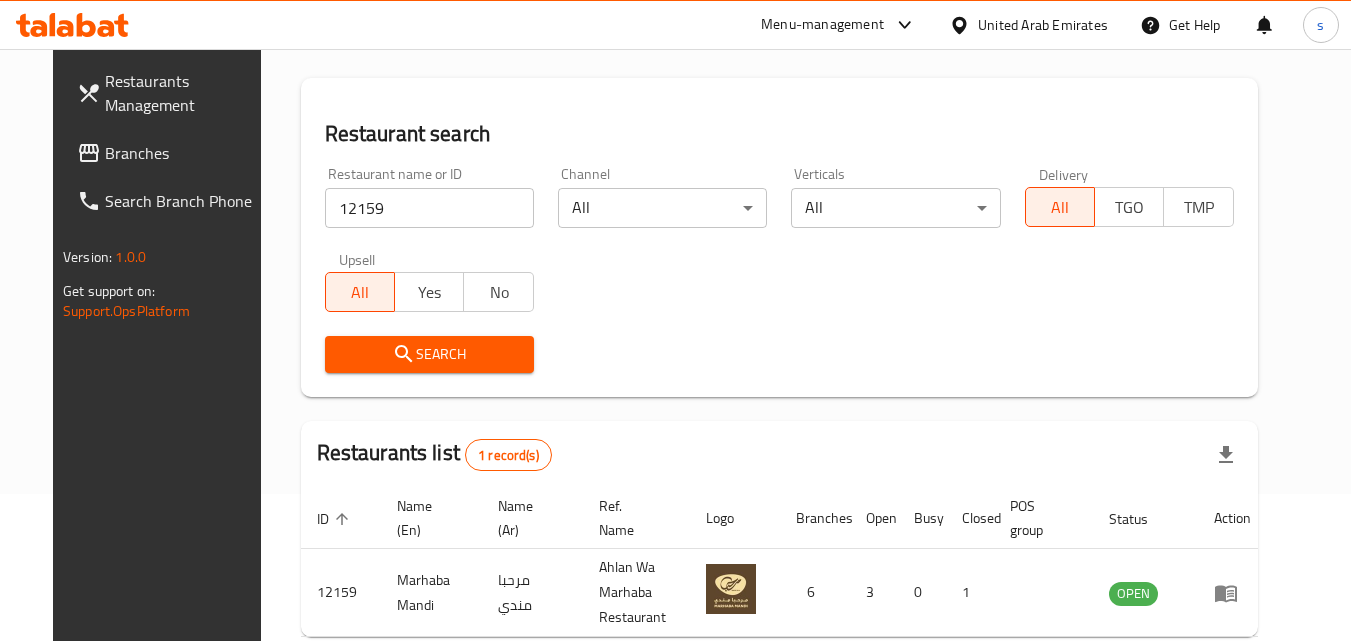 scroll, scrollTop: 234, scrollLeft: 0, axis: vertical 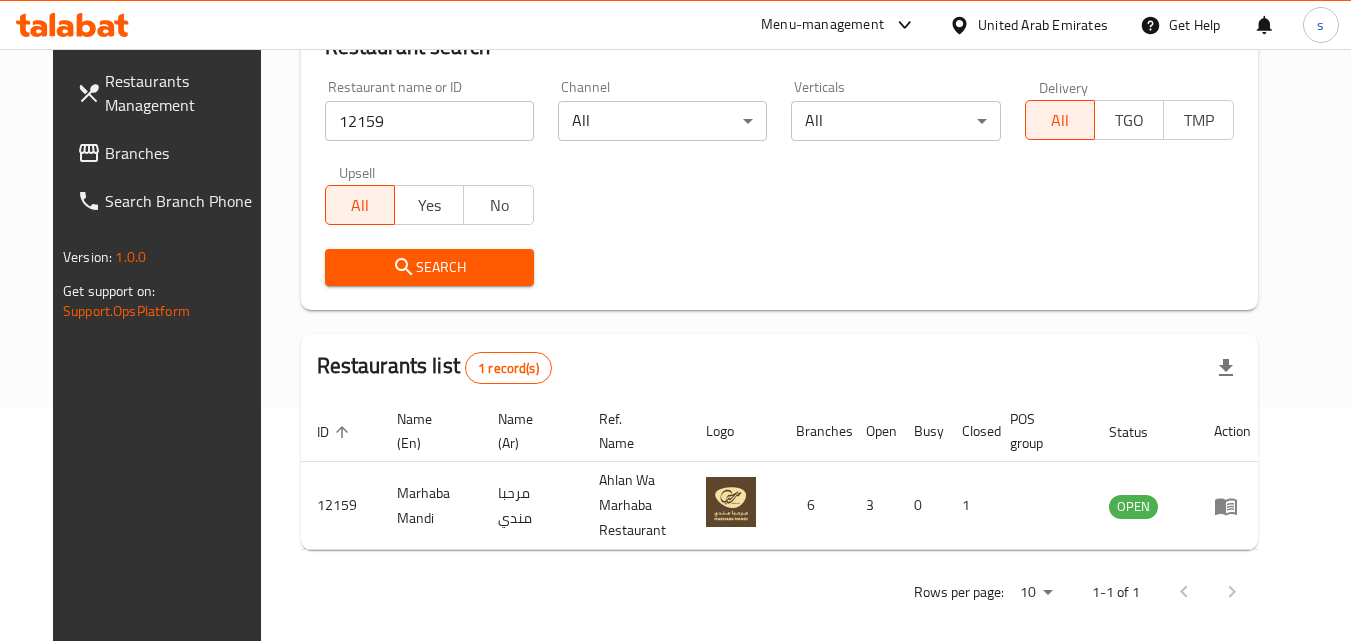 click at bounding box center [900, 25] 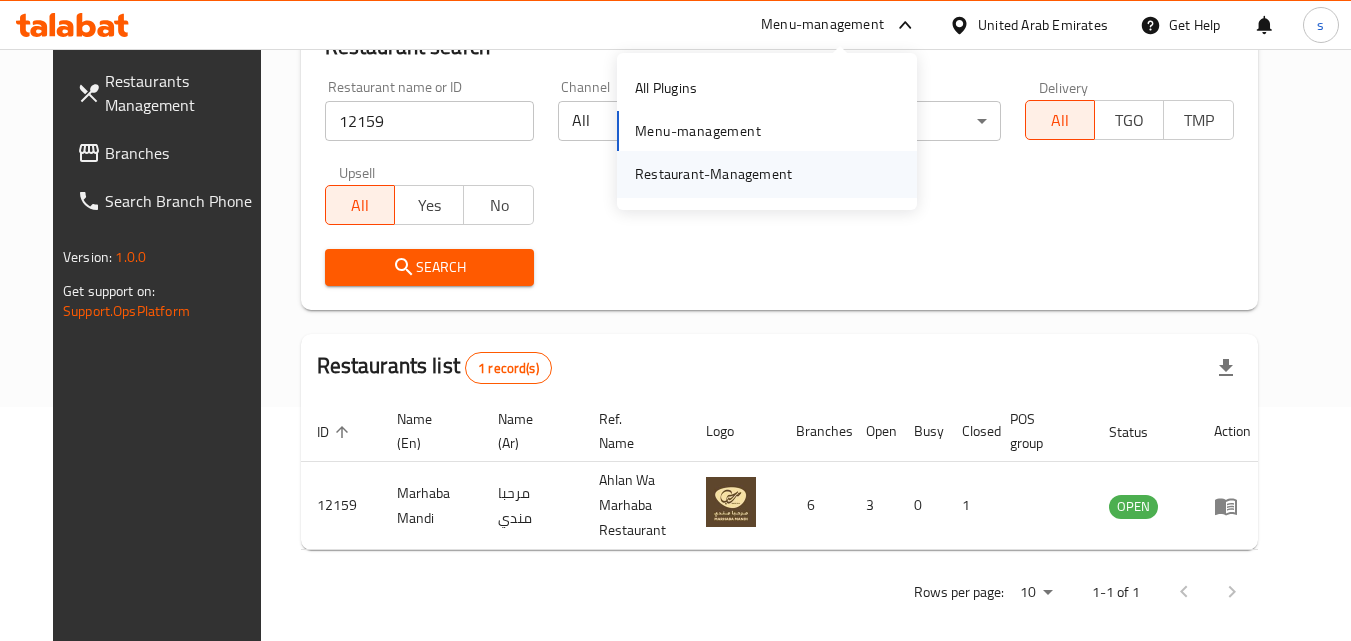 click on "Restaurant-Management" at bounding box center [713, 174] 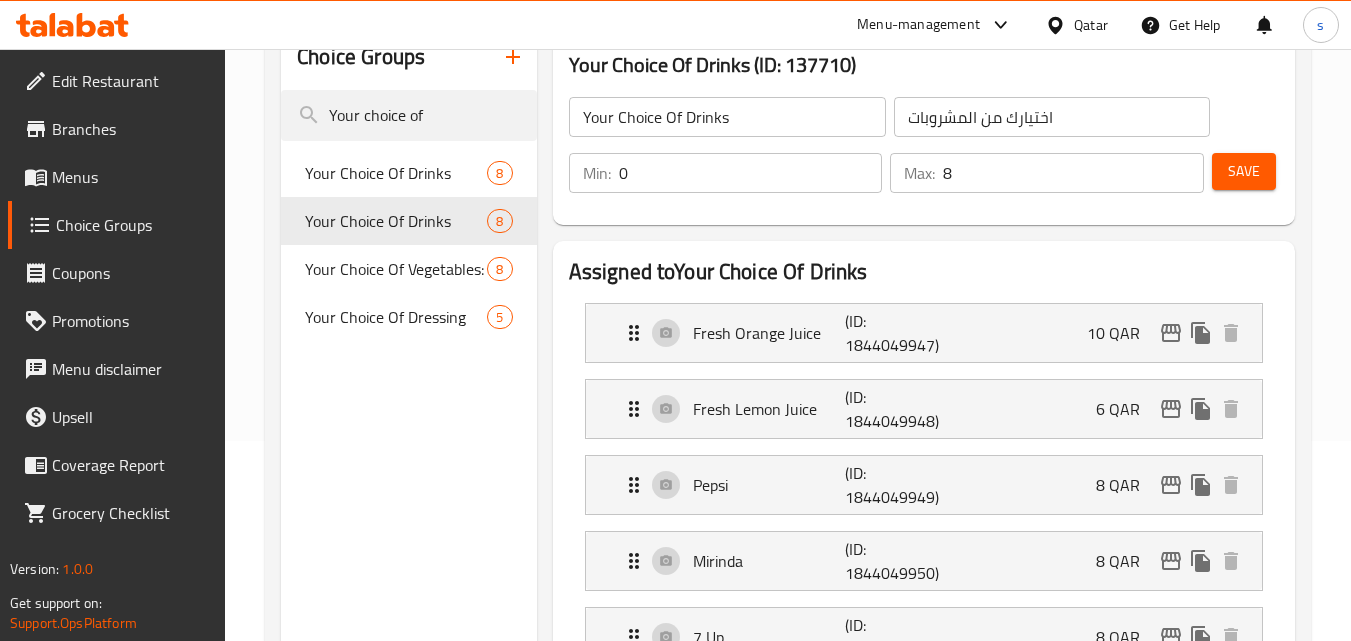 scroll, scrollTop: 200, scrollLeft: 0, axis: vertical 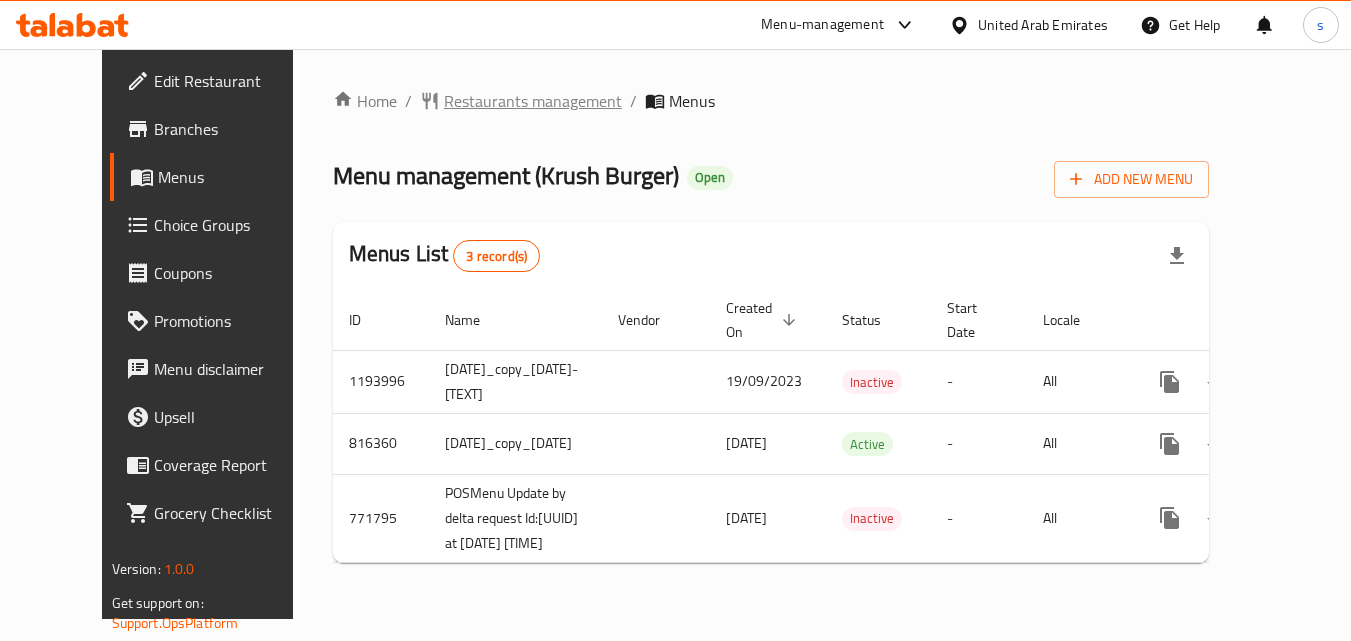 click on "Restaurants management" at bounding box center (533, 101) 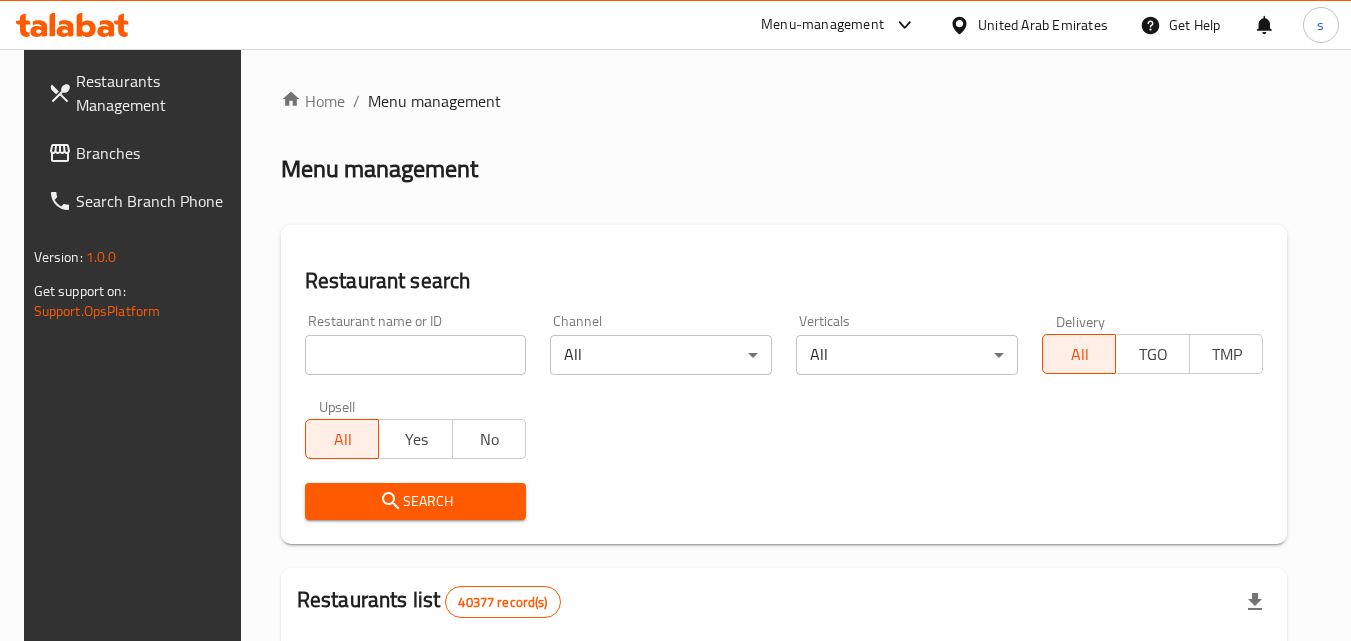 click at bounding box center (416, 355) 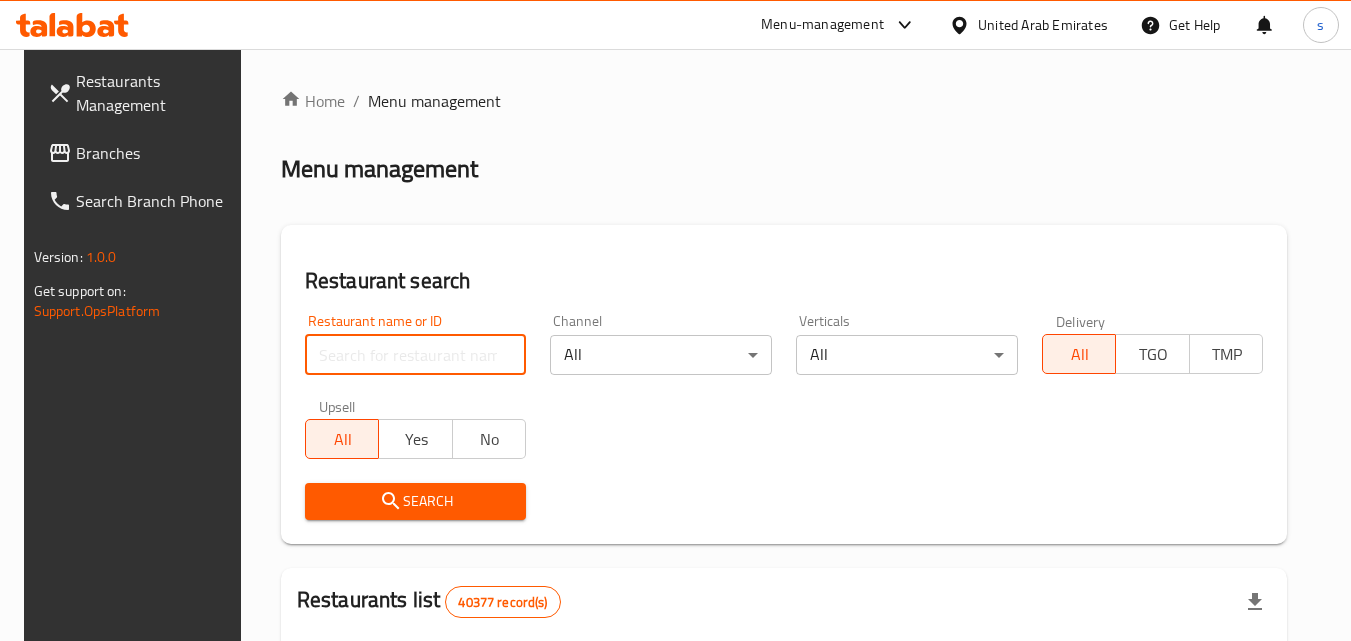paste on "11162" 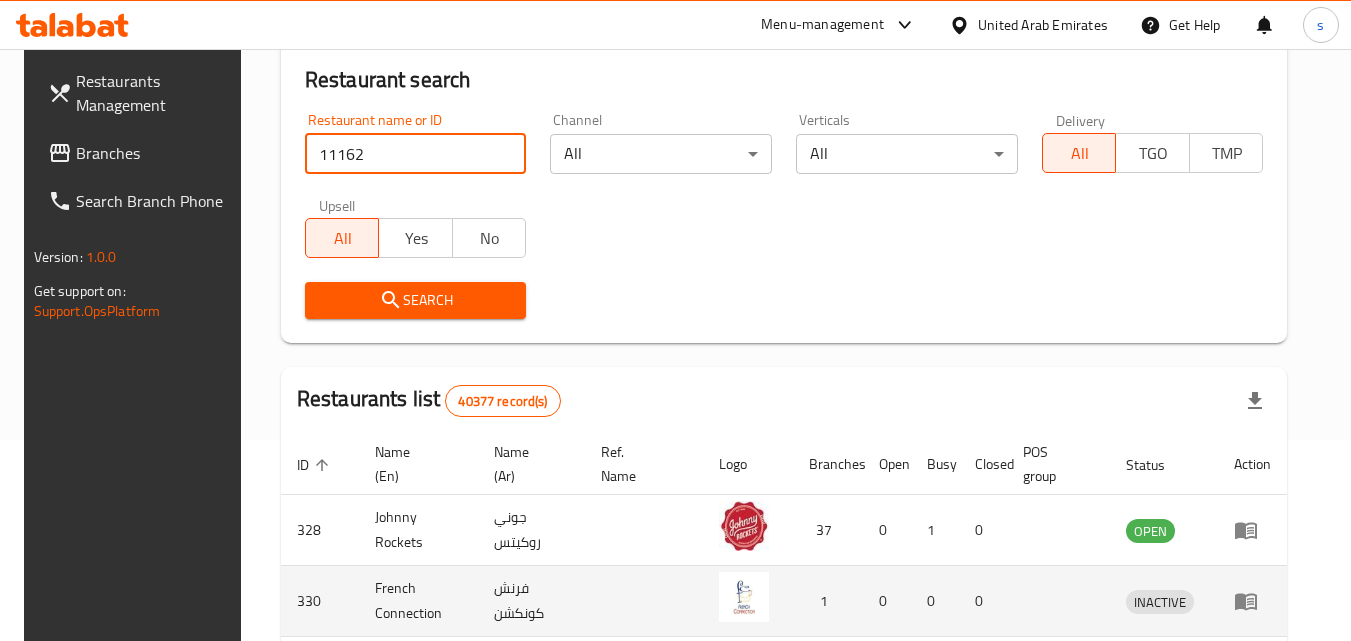 scroll, scrollTop: 200, scrollLeft: 0, axis: vertical 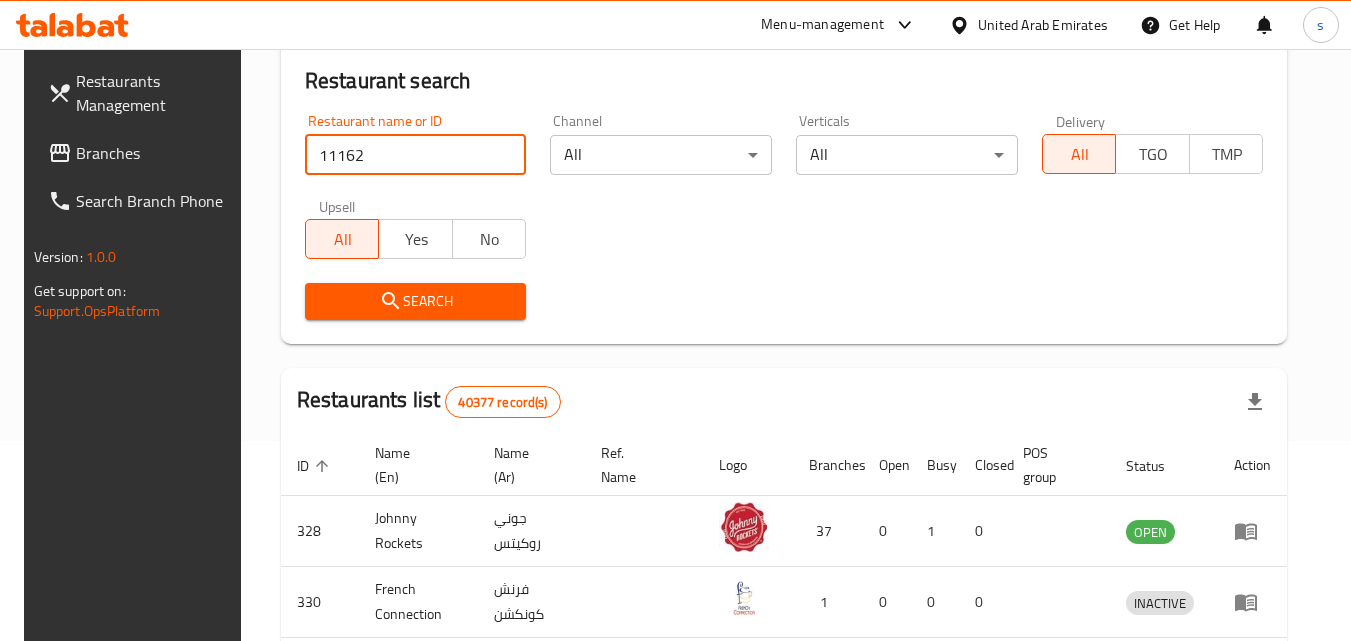 type on "11162" 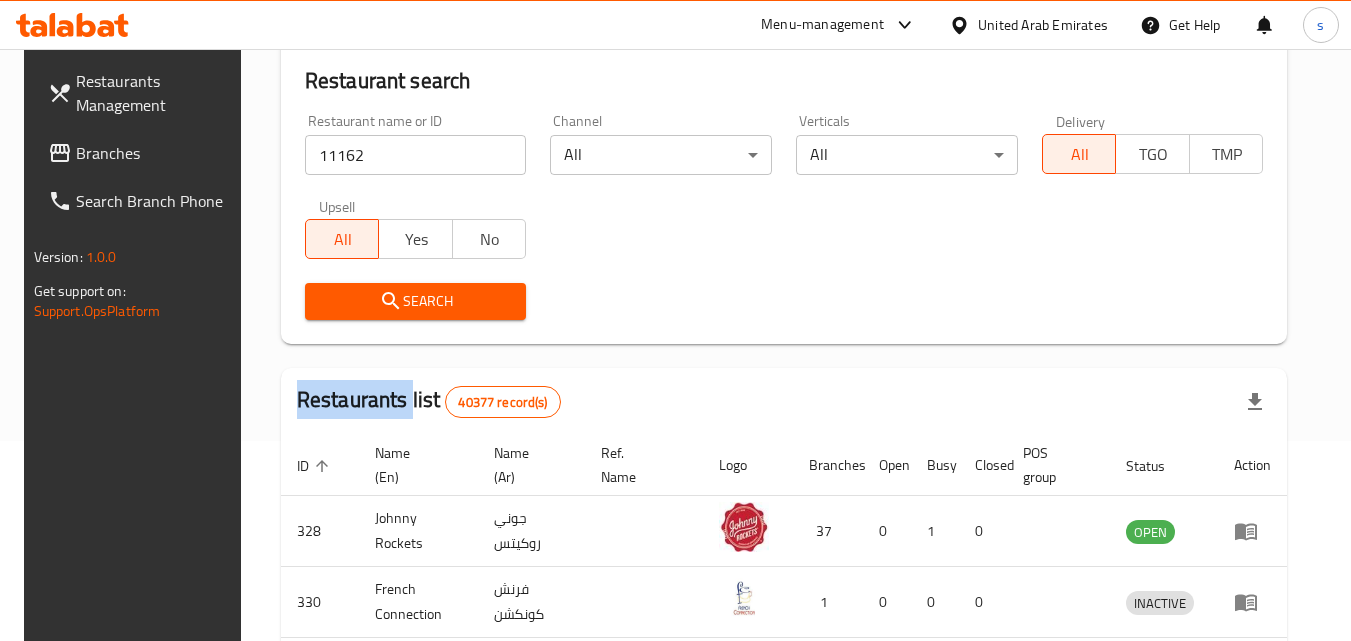 click on "Search" at bounding box center [416, 301] 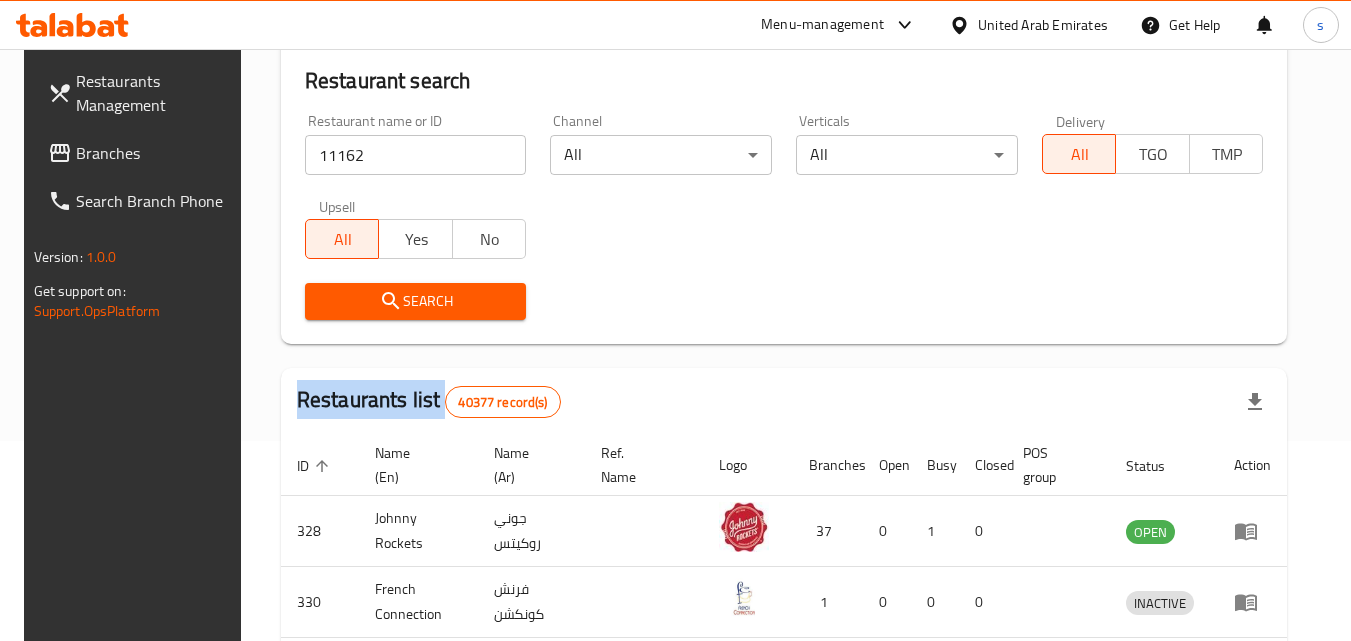 click on "Search" at bounding box center [416, 301] 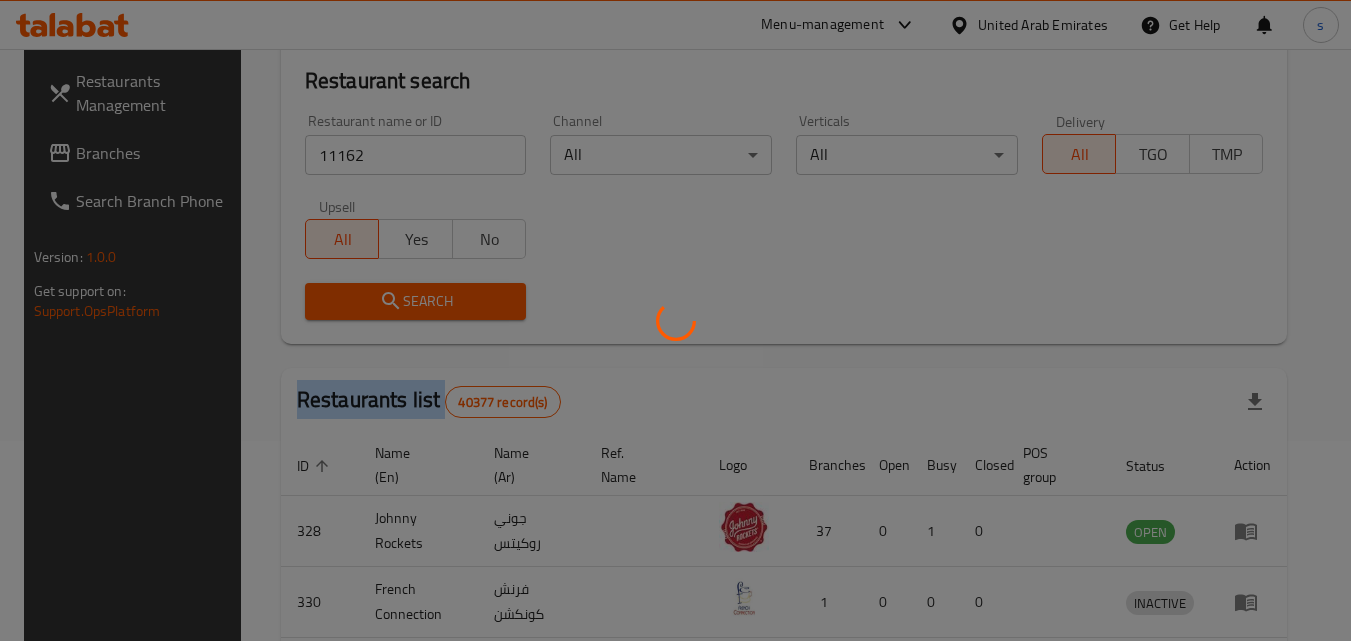 click at bounding box center (675, 320) 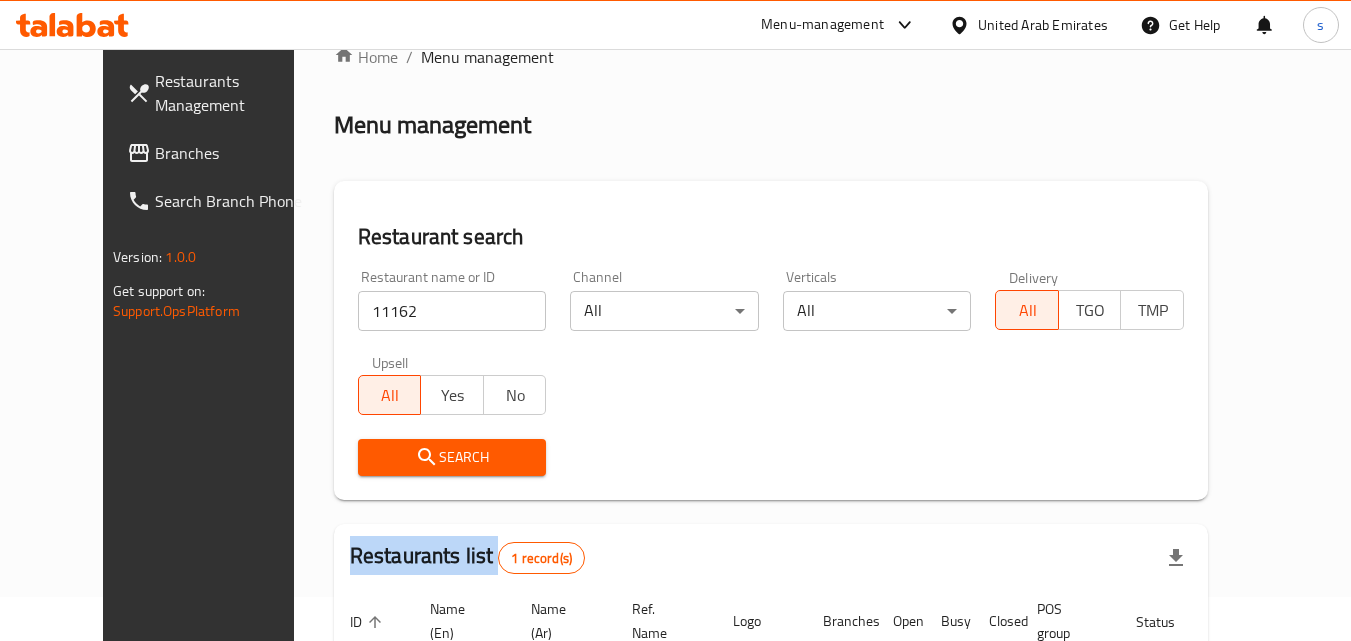 scroll, scrollTop: 0, scrollLeft: 0, axis: both 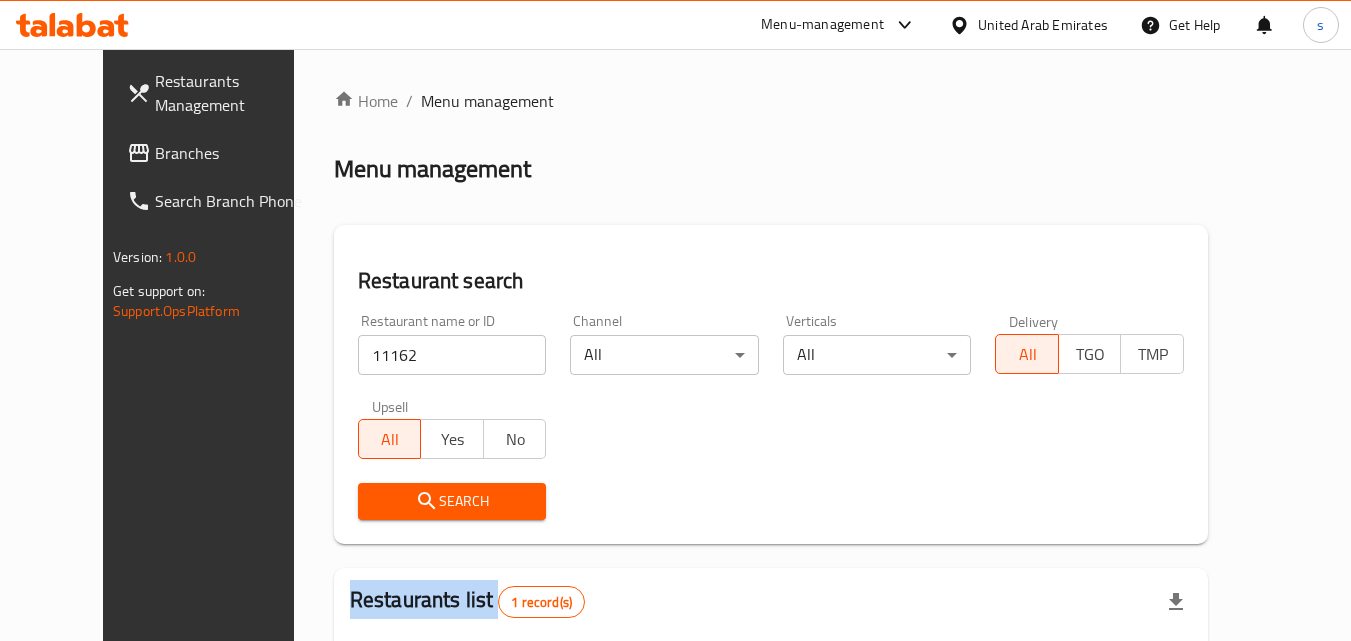 click on "Branches" at bounding box center (234, 153) 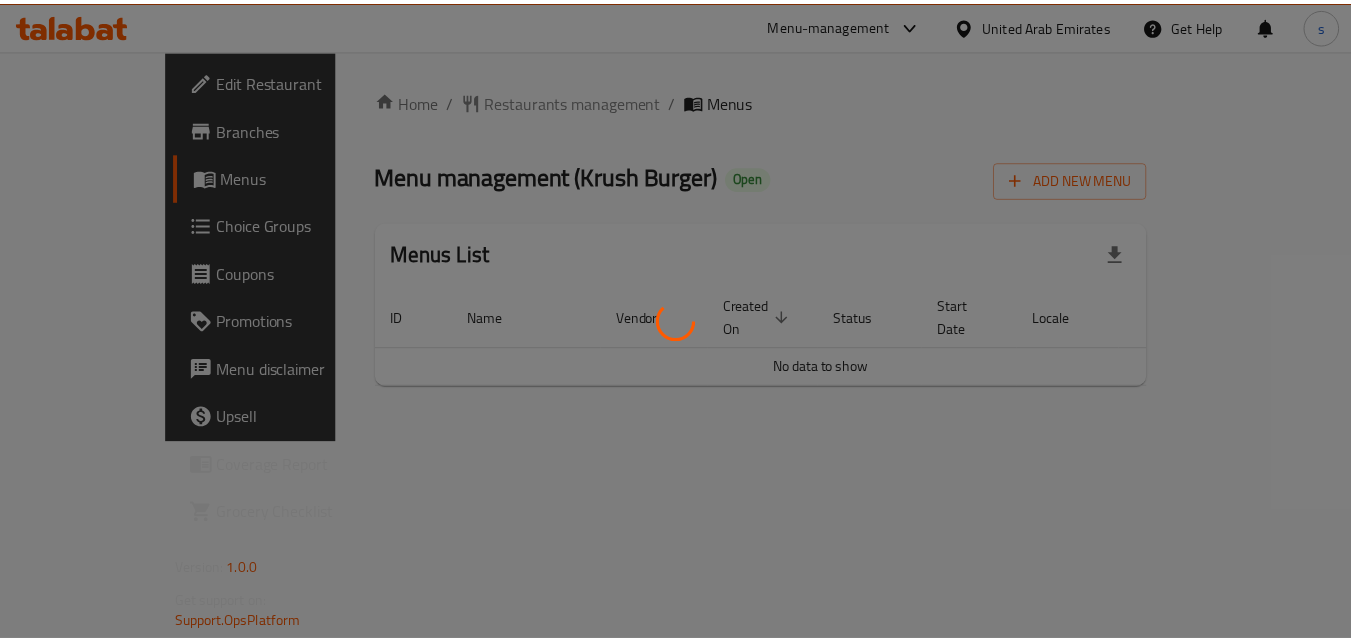 scroll, scrollTop: 0, scrollLeft: 0, axis: both 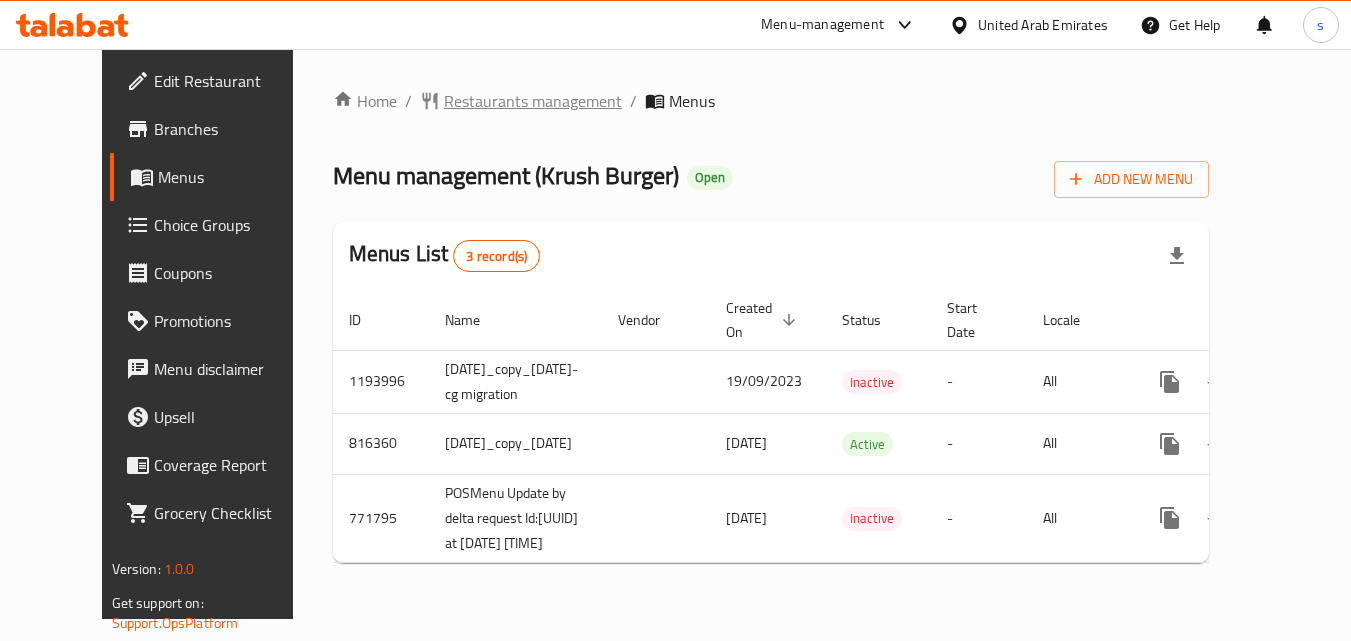 click on "Restaurants management" at bounding box center (533, 101) 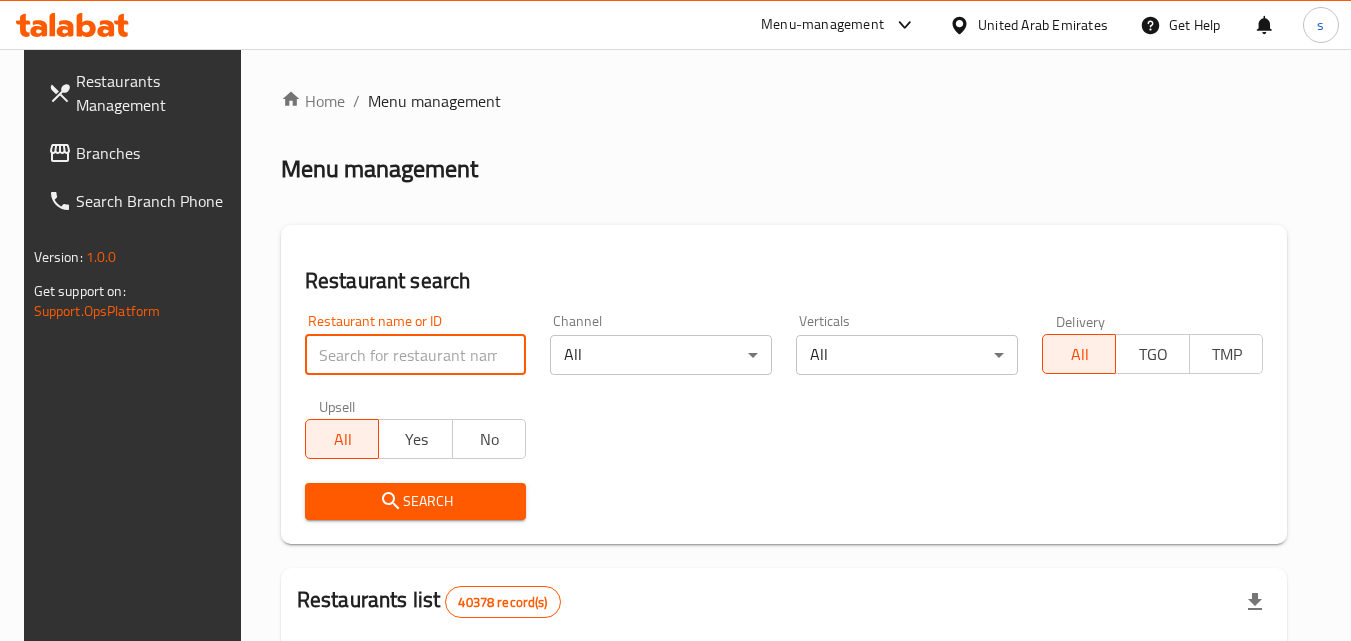 click at bounding box center [416, 355] 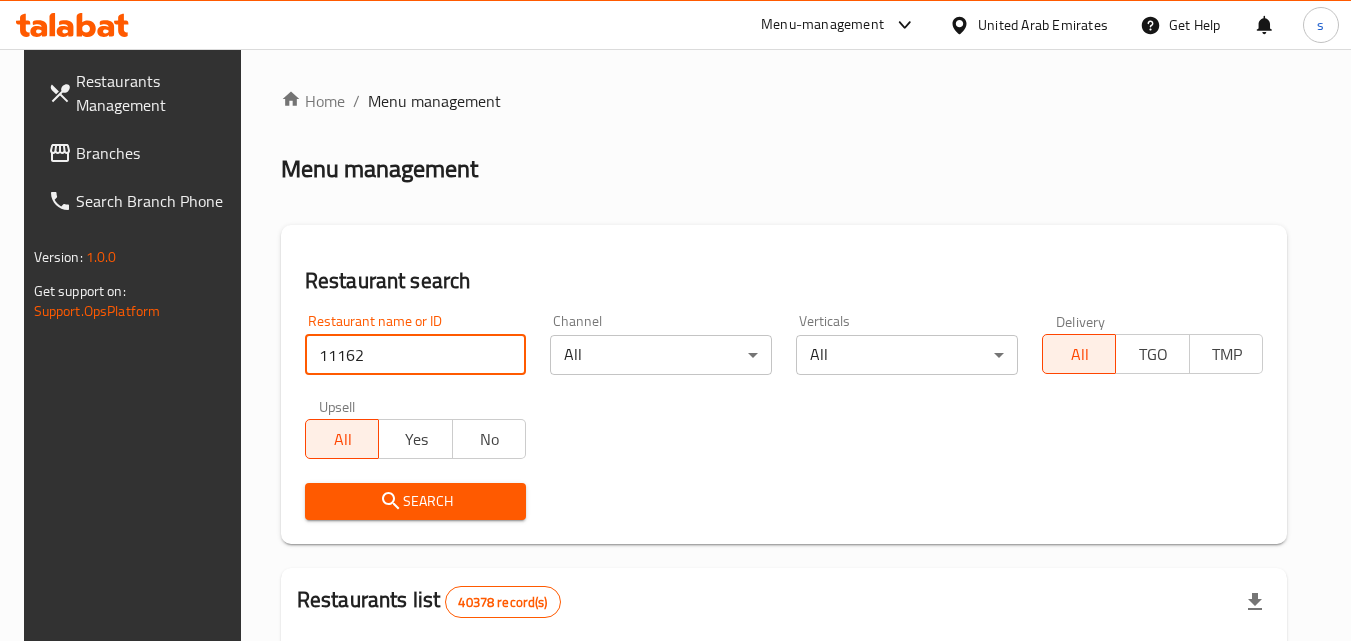 type on "11162" 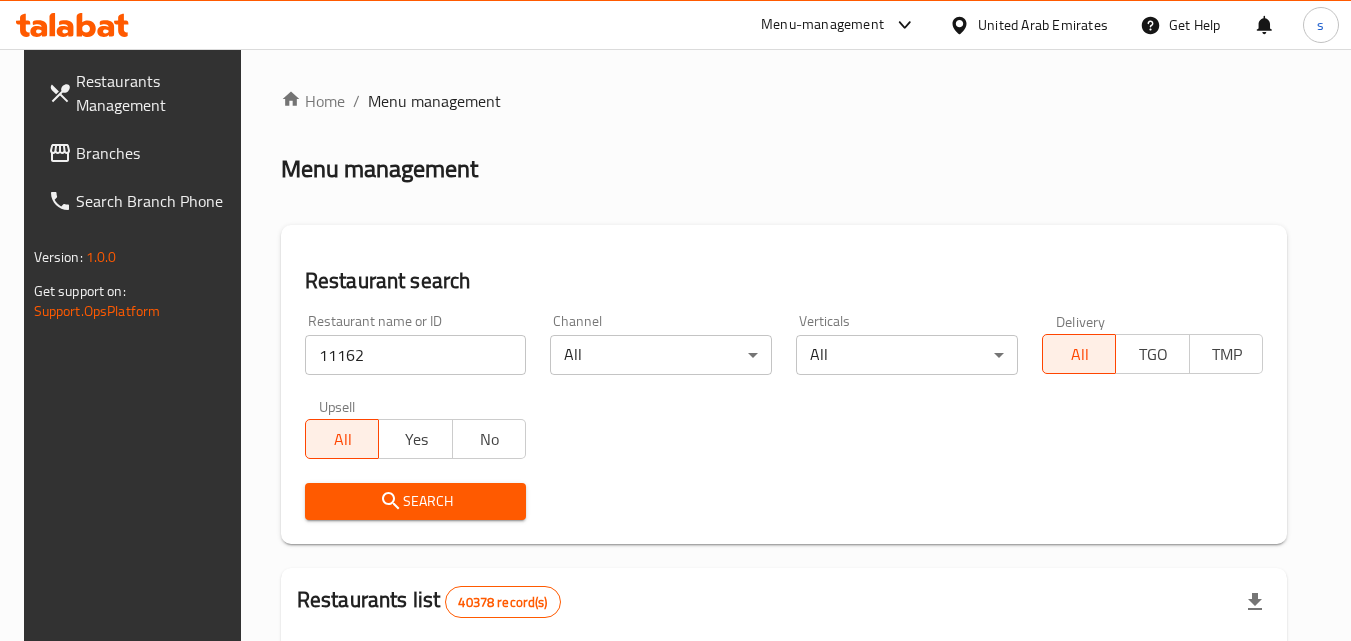 click 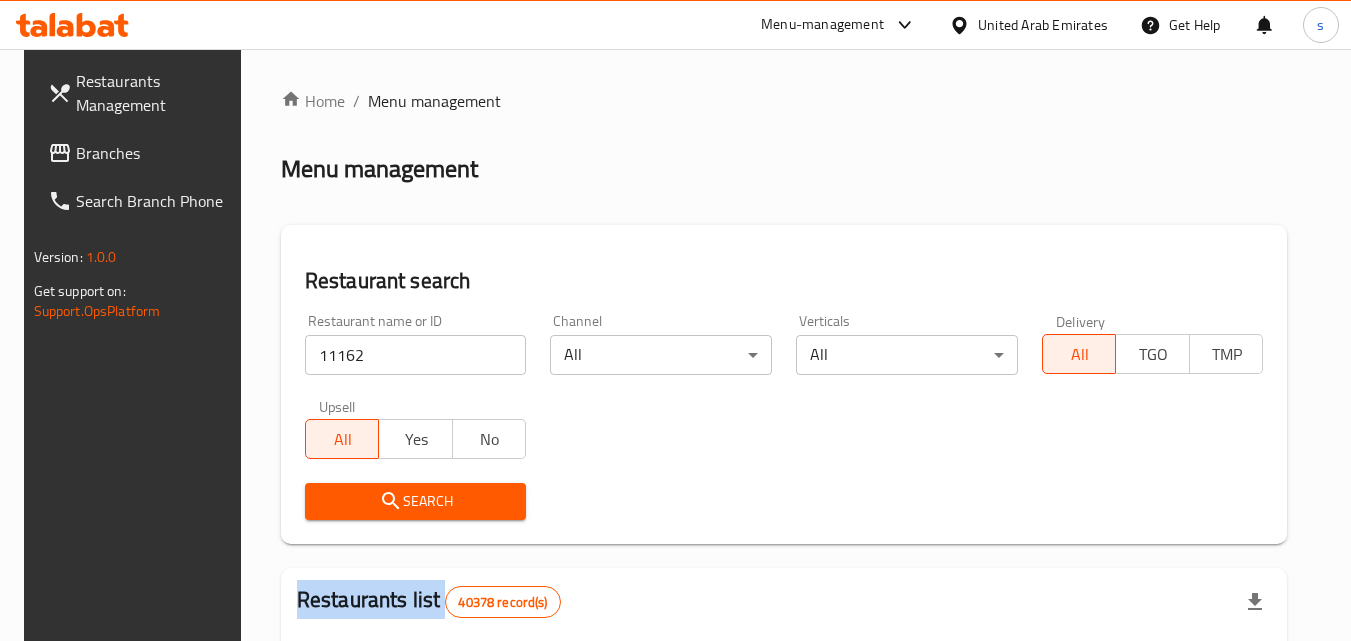 click at bounding box center (675, 320) 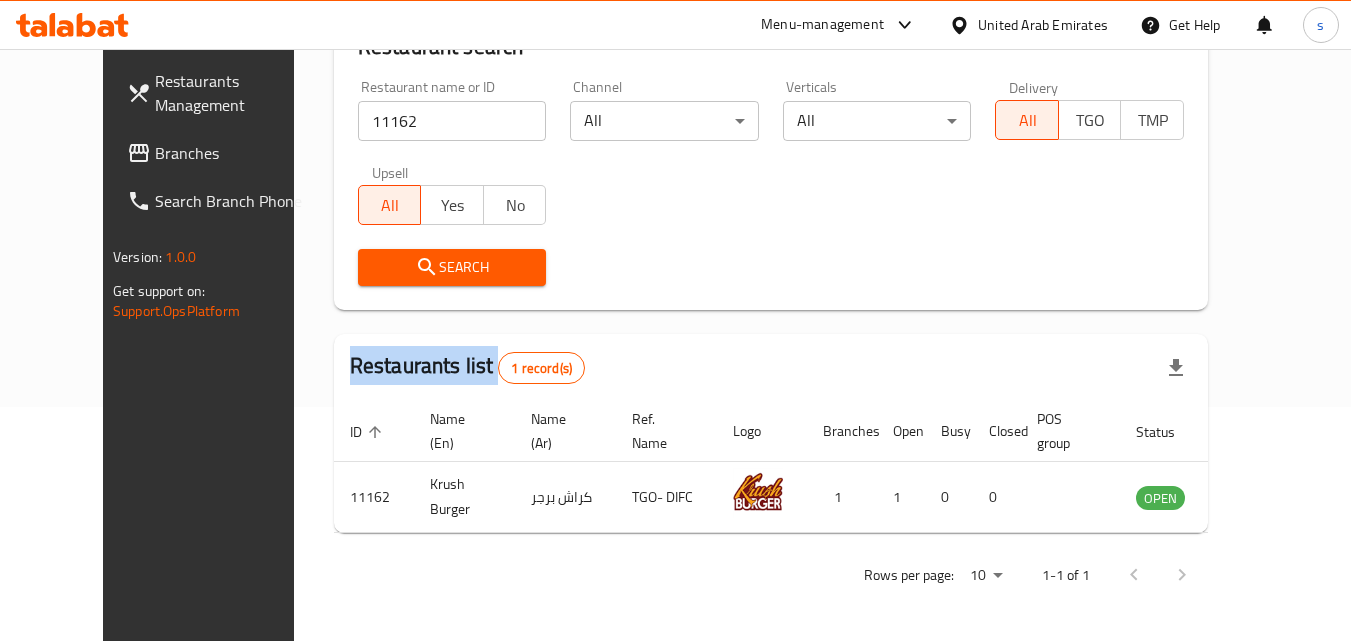 scroll, scrollTop: 234, scrollLeft: 0, axis: vertical 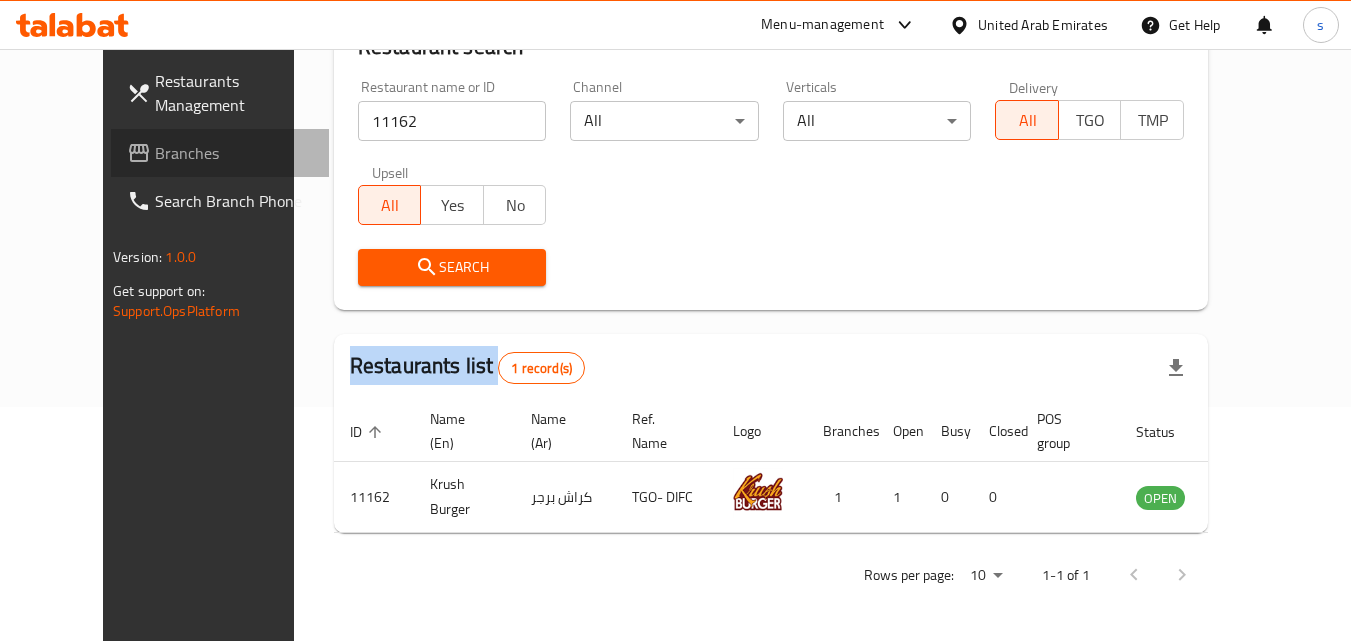 click on "Branches" at bounding box center (234, 153) 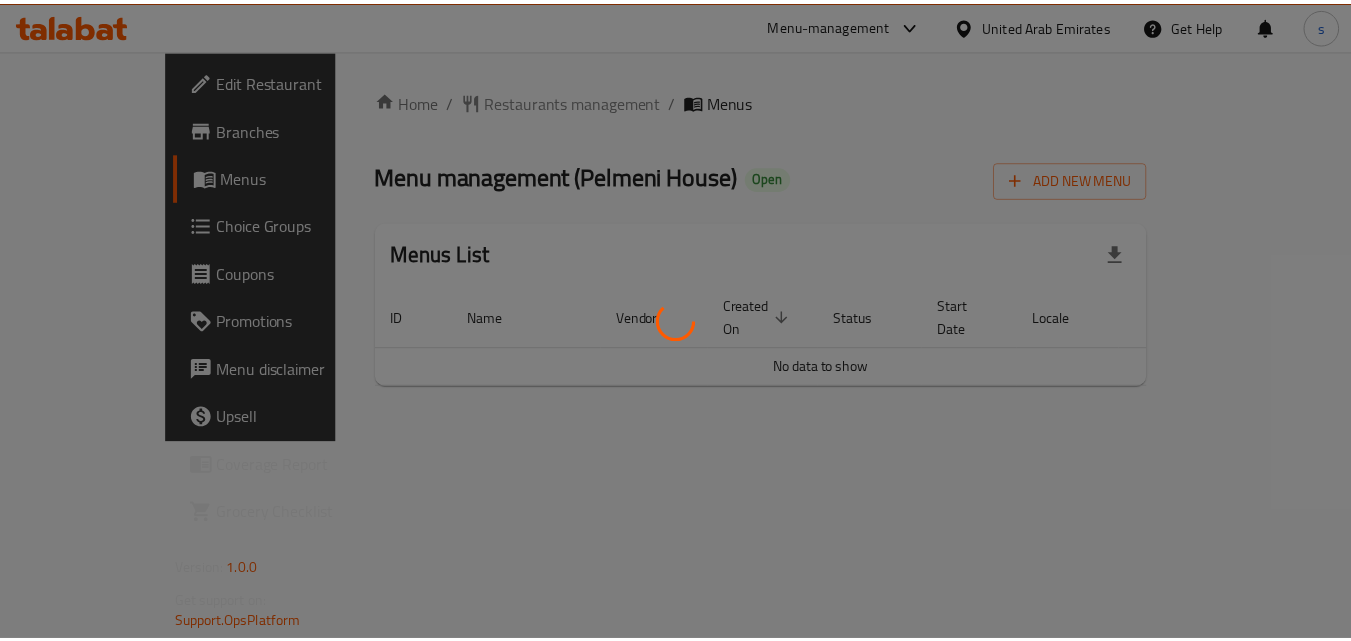 scroll, scrollTop: 0, scrollLeft: 0, axis: both 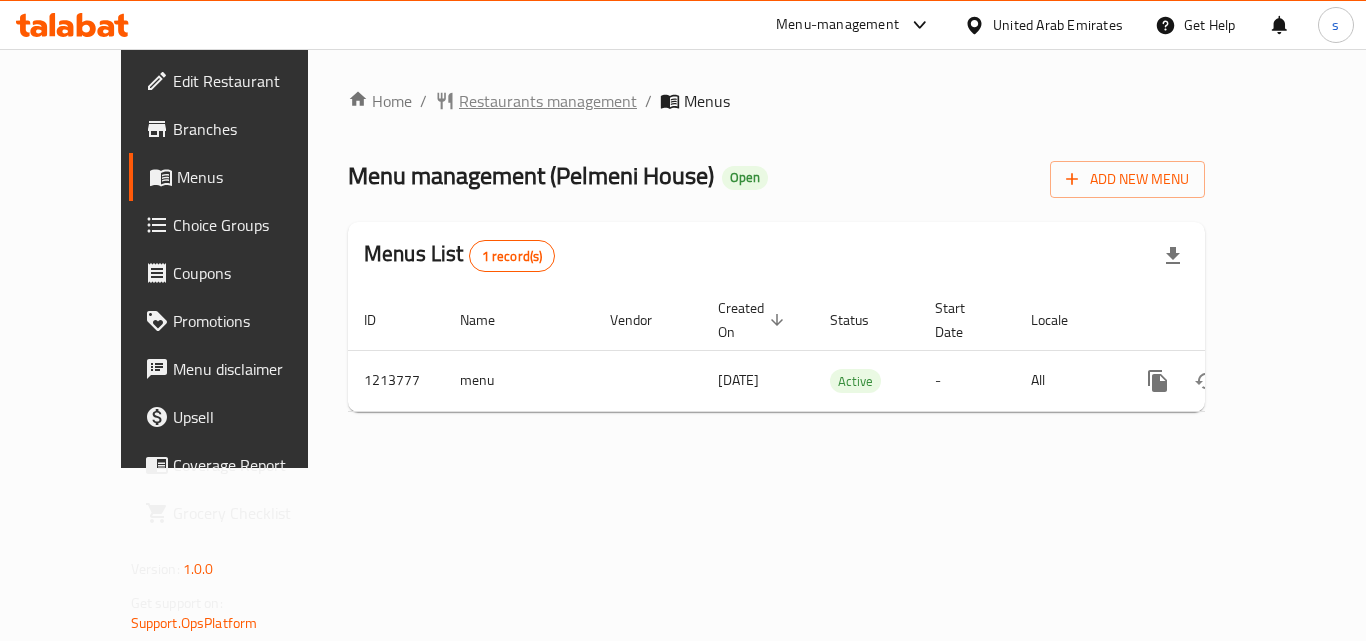 click on "Restaurants management" at bounding box center (548, 101) 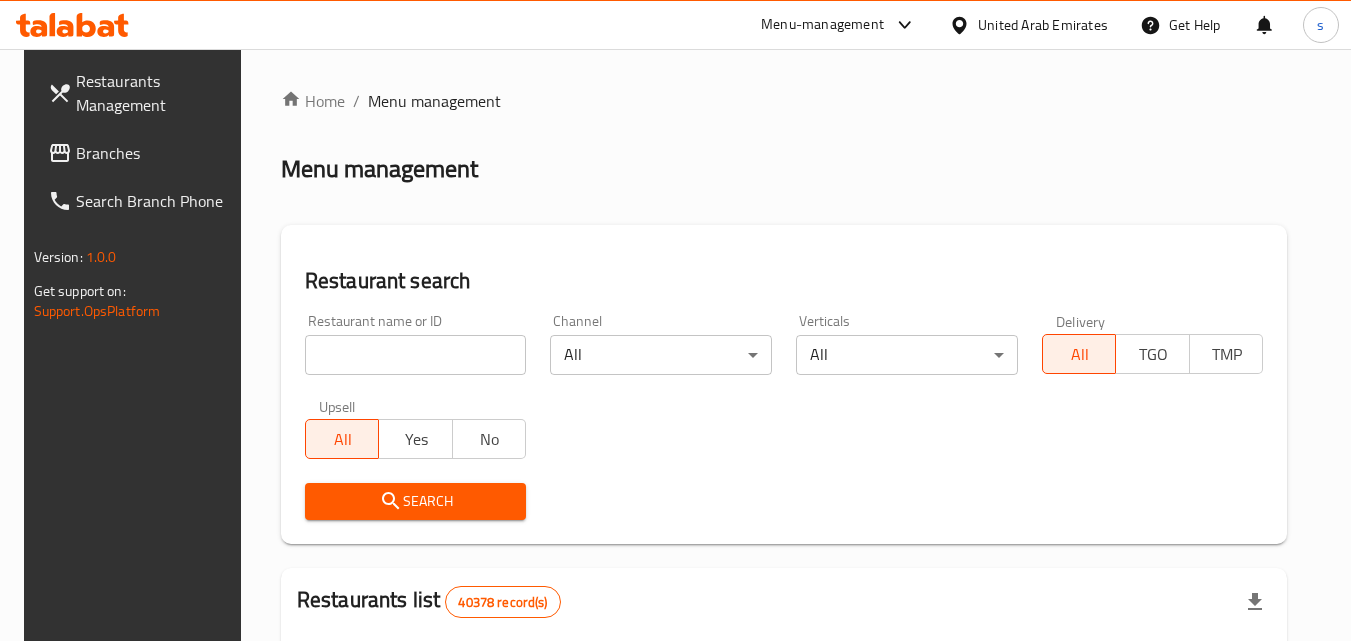 click at bounding box center [416, 355] 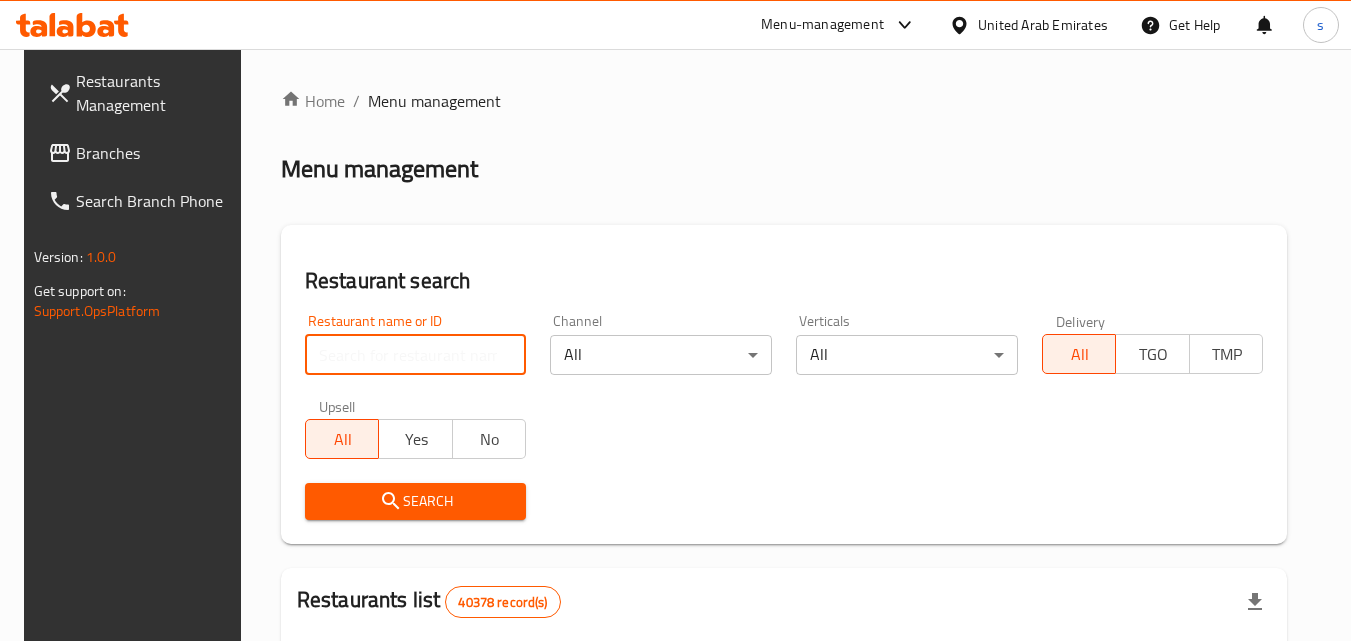 paste on "[NUMBER]" 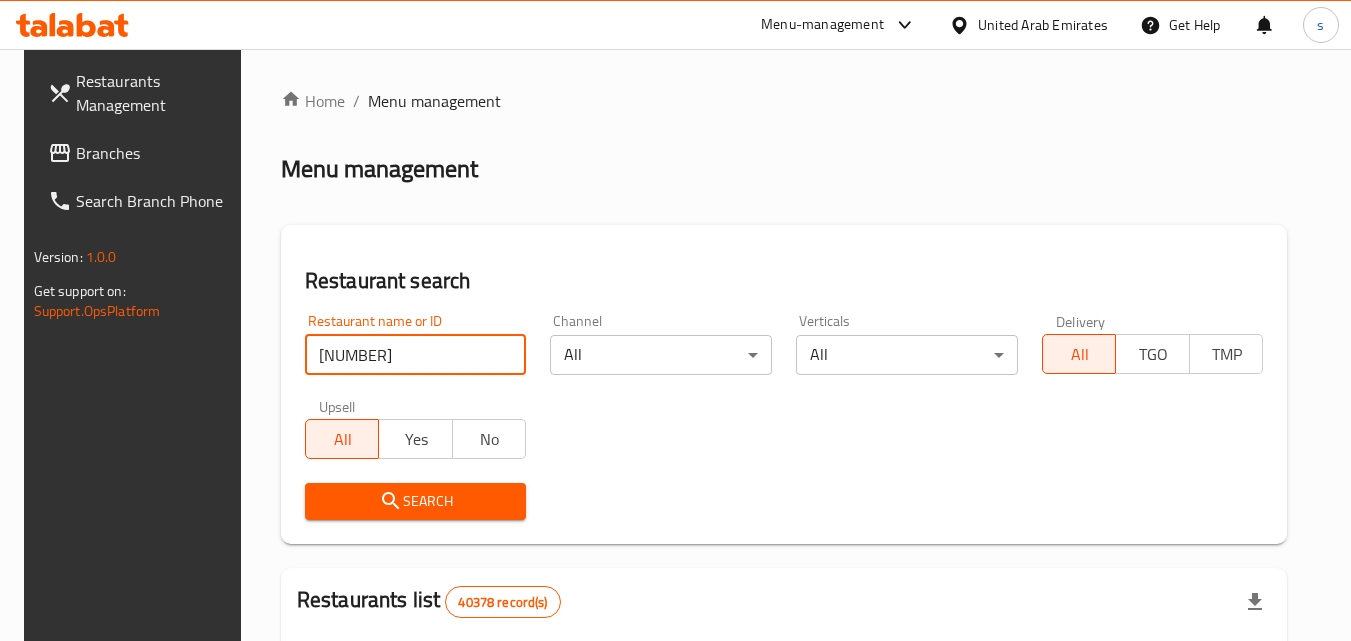 type on "[NUMBER]" 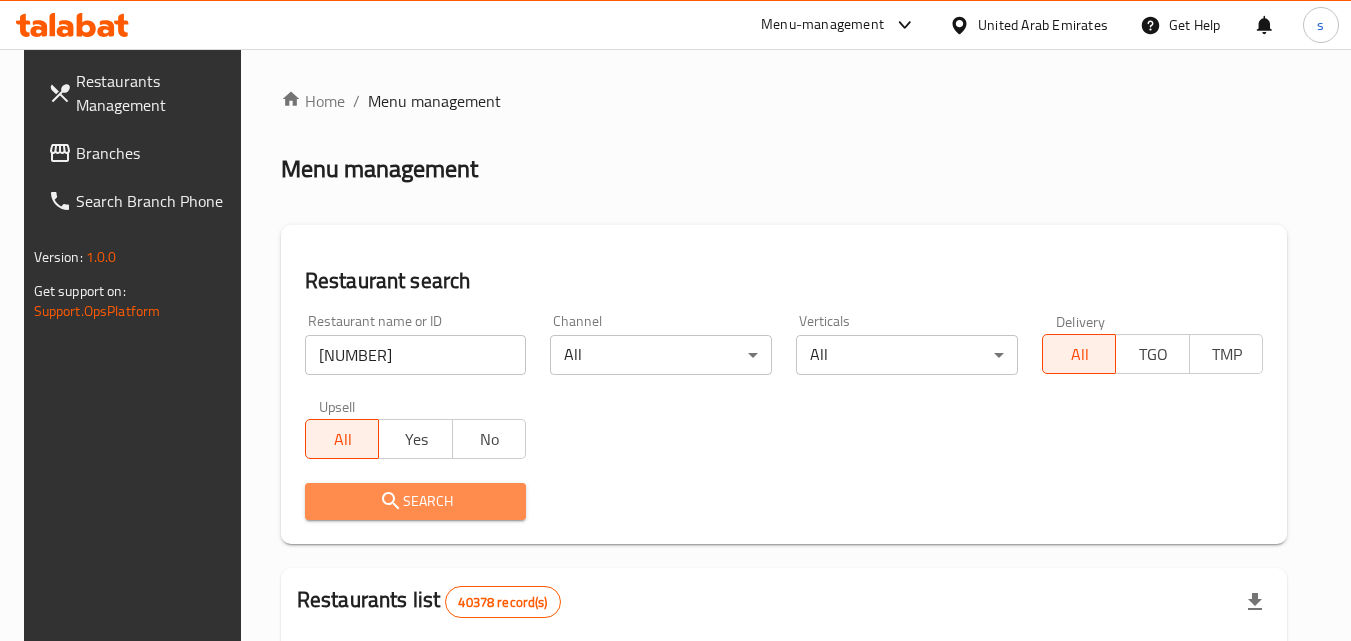 click 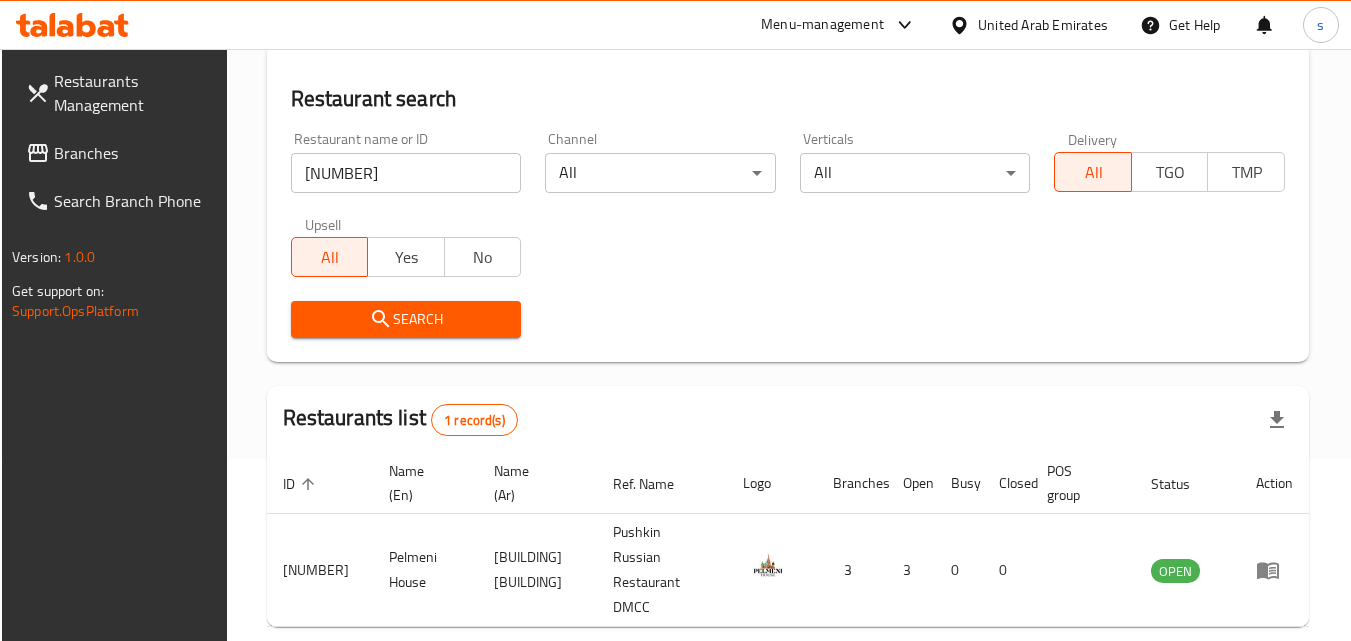 scroll, scrollTop: 234, scrollLeft: 0, axis: vertical 